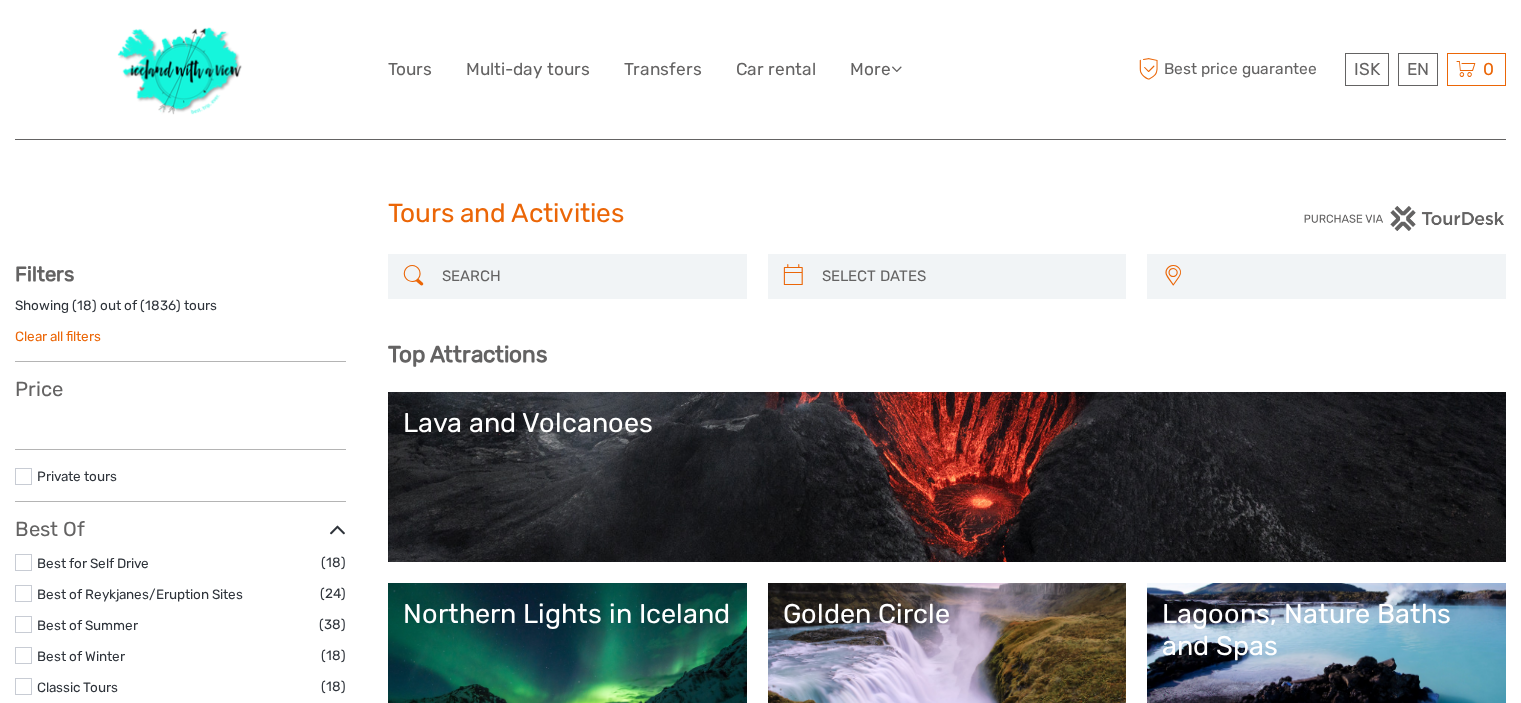 select 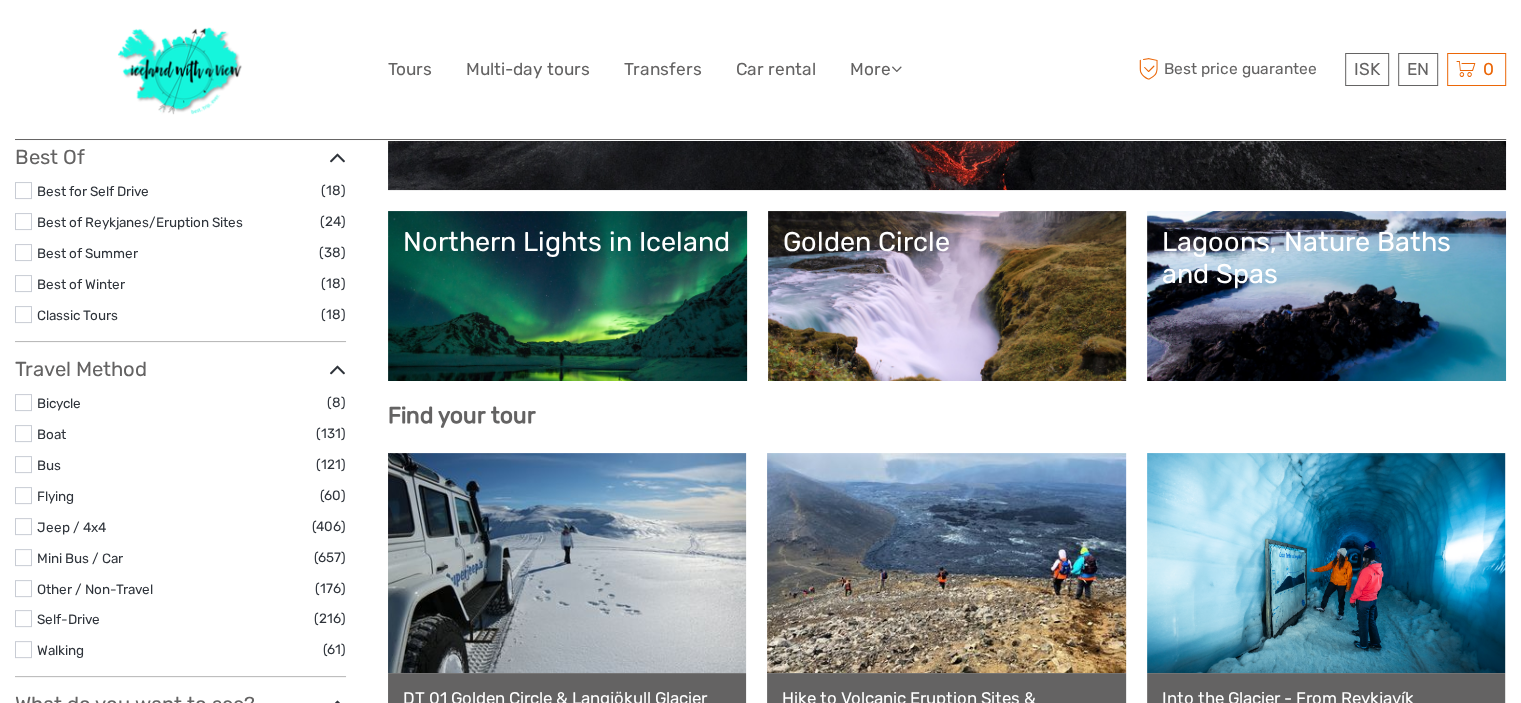 select 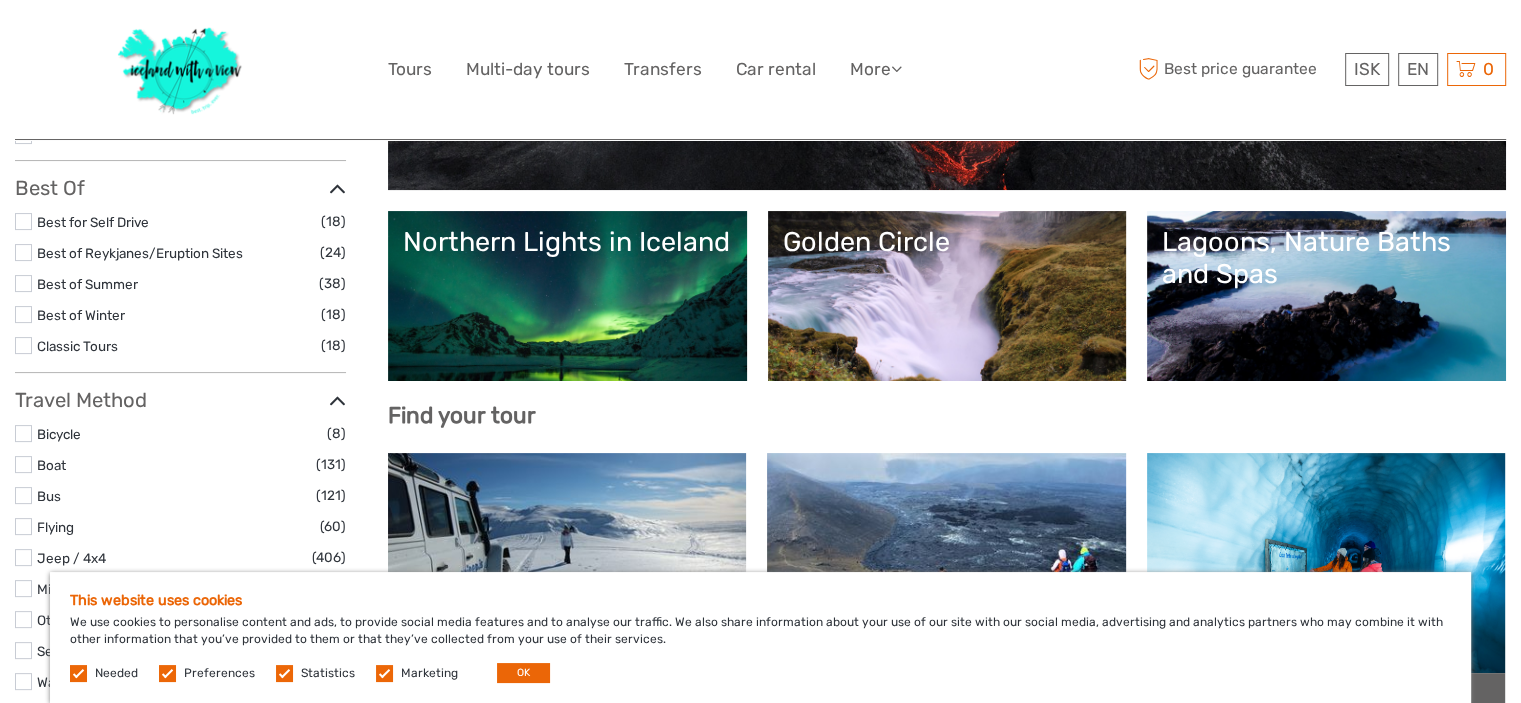 click on "Northern Lights in Iceland" at bounding box center [567, 296] 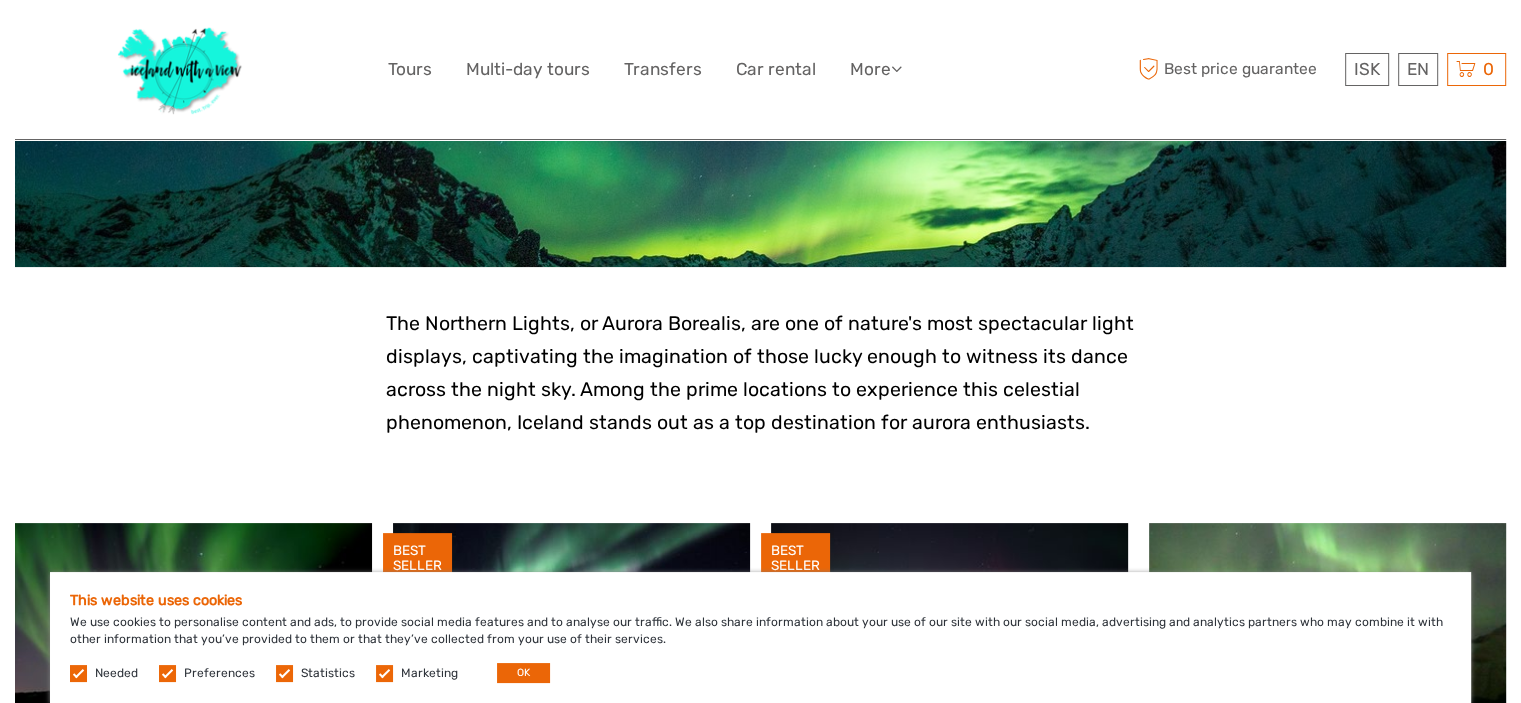 scroll, scrollTop: 324, scrollLeft: 0, axis: vertical 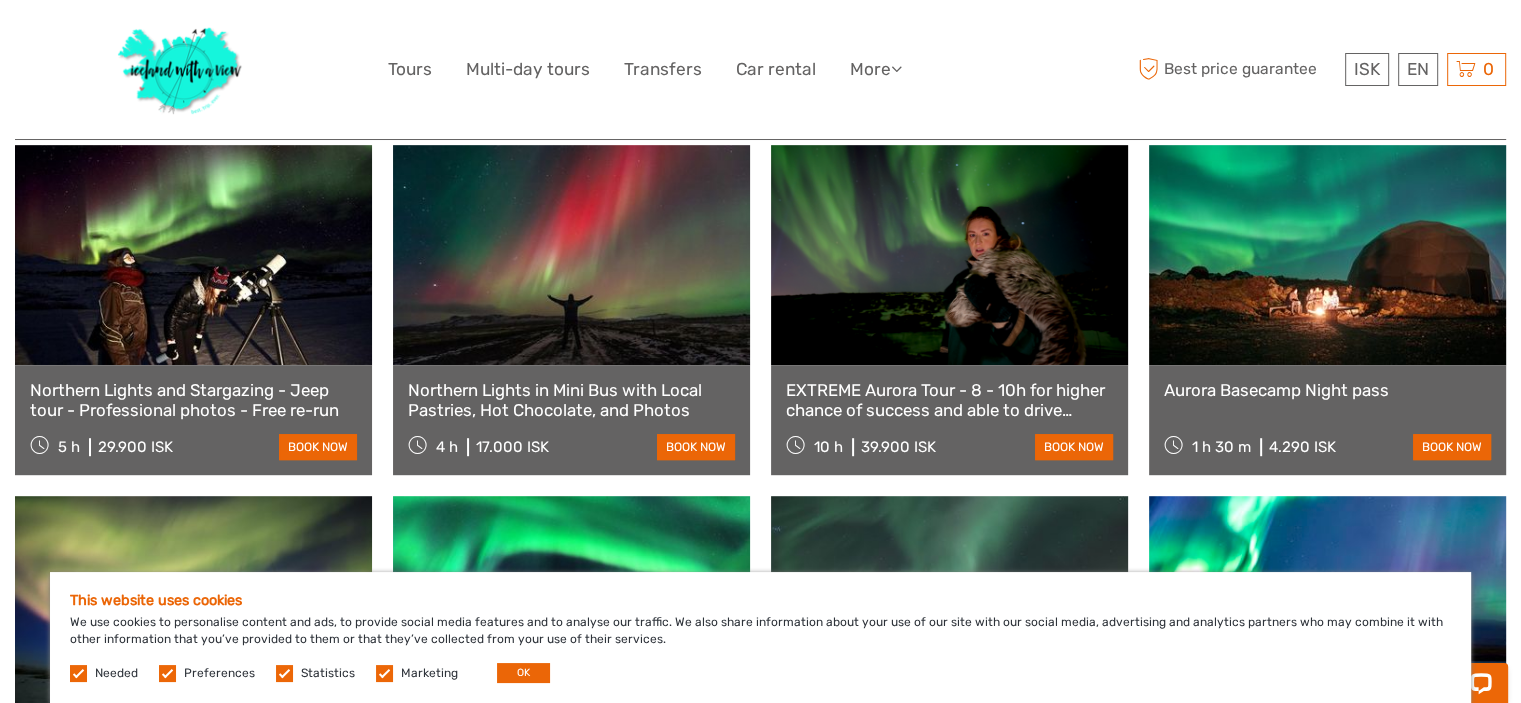 click on "Northern Lights and Stargazing - Jeep tour - Professional photos - Free re-run" at bounding box center [193, 400] 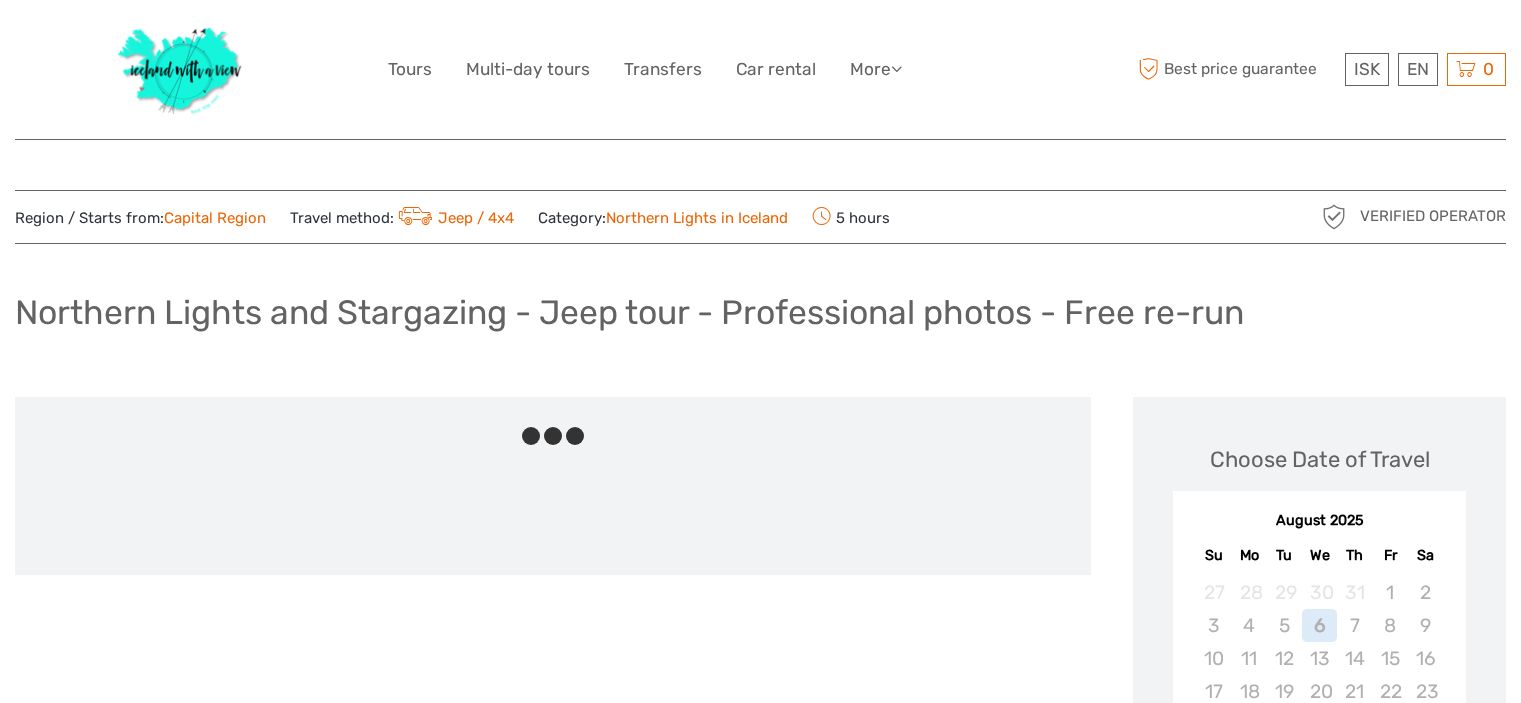 scroll, scrollTop: 0, scrollLeft: 0, axis: both 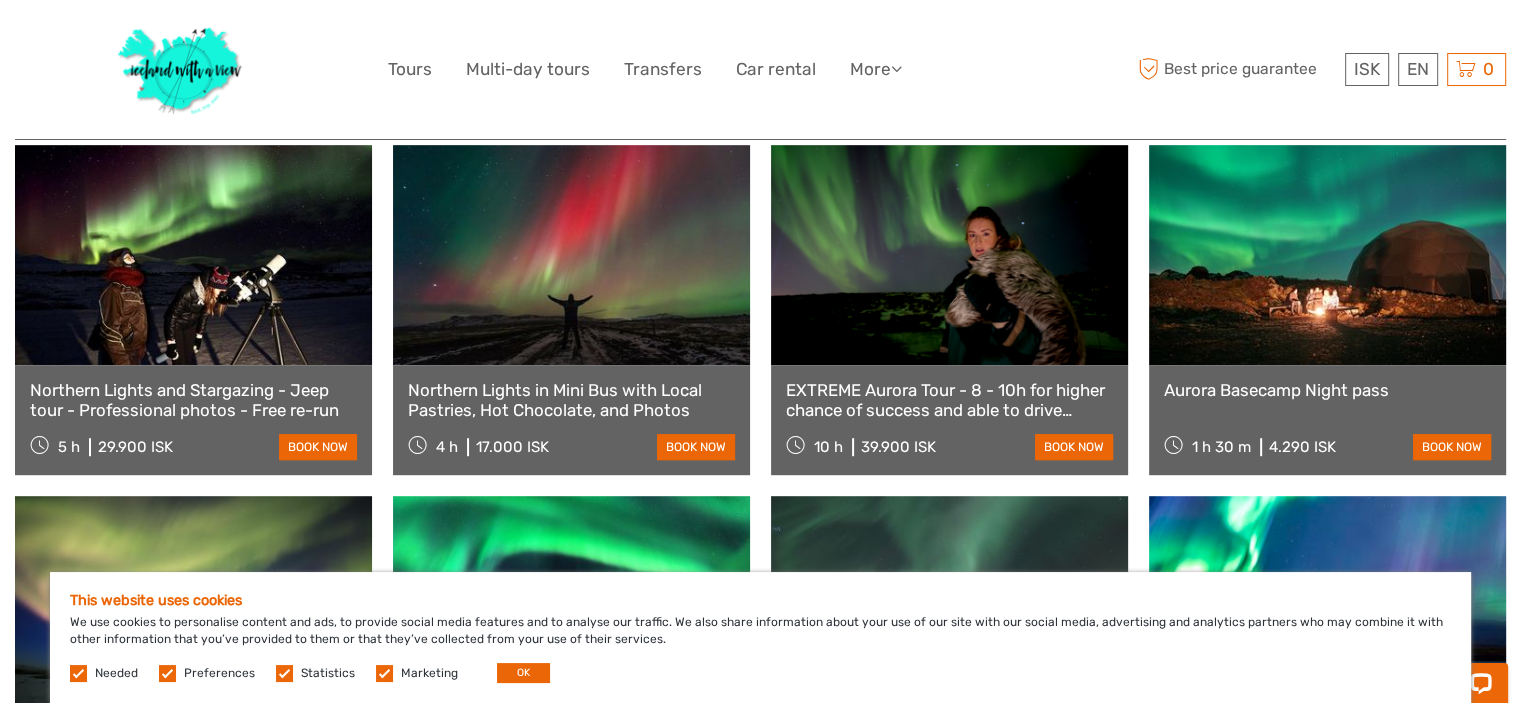 click on "Northern Lights in Mini Bus with Local Pastries, Hot Chocolate, and Photos" at bounding box center [571, 400] 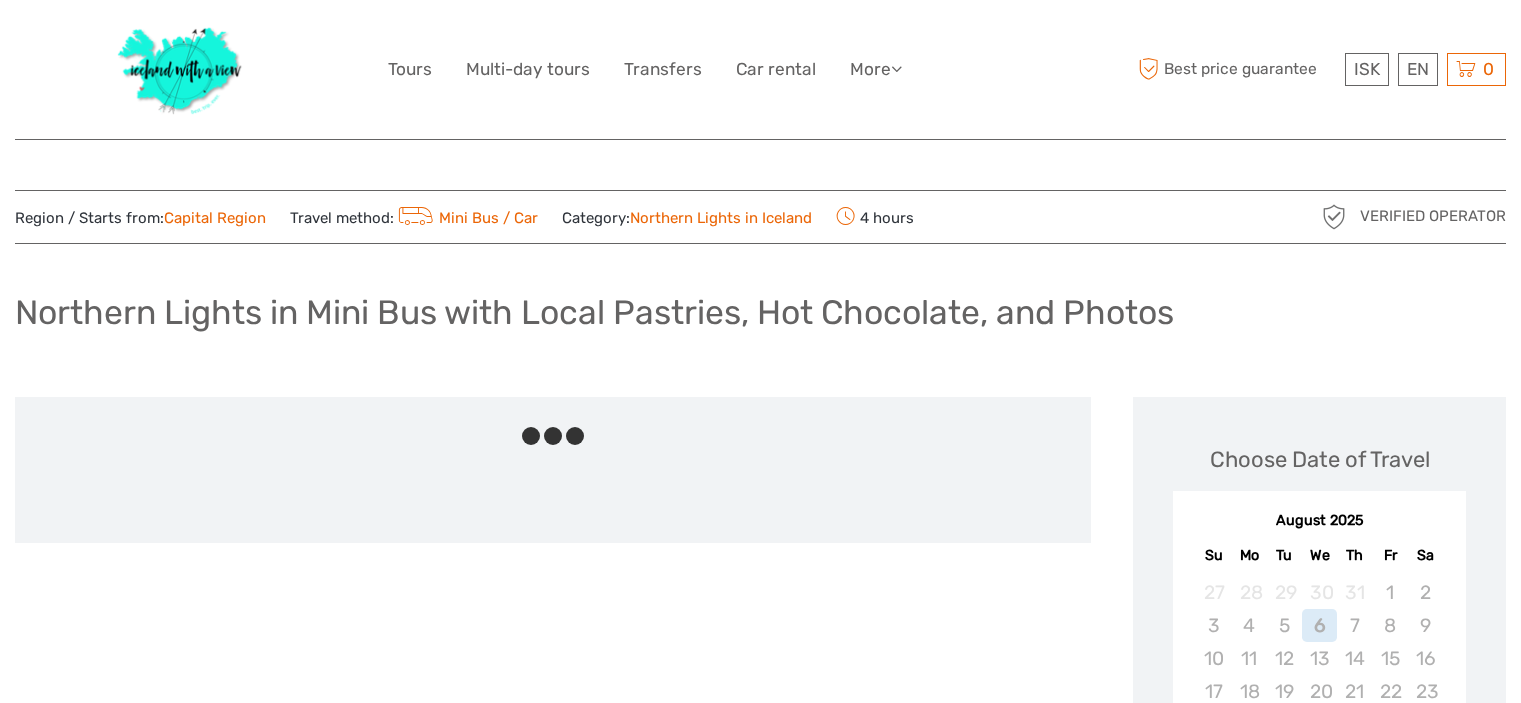 scroll, scrollTop: 0, scrollLeft: 0, axis: both 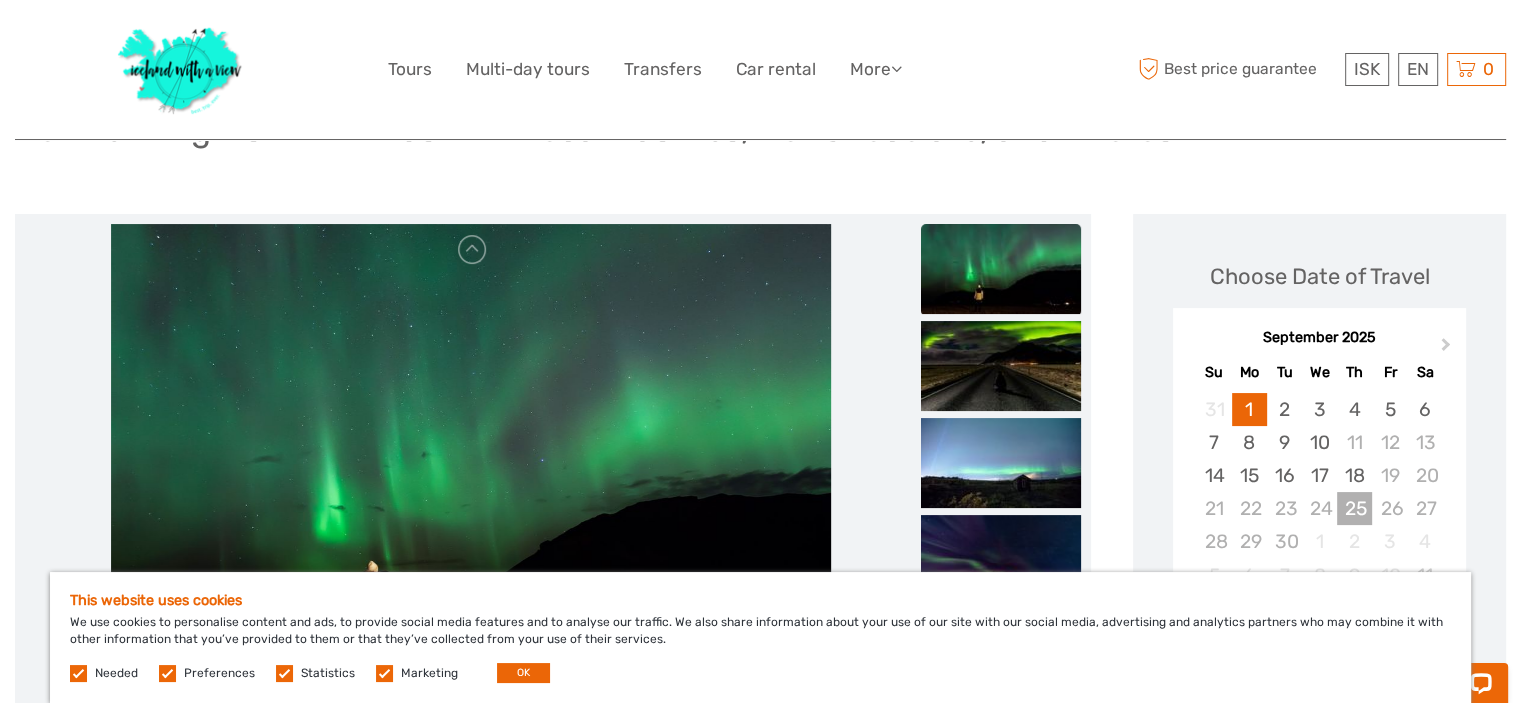 click on "25" at bounding box center [1354, 508] 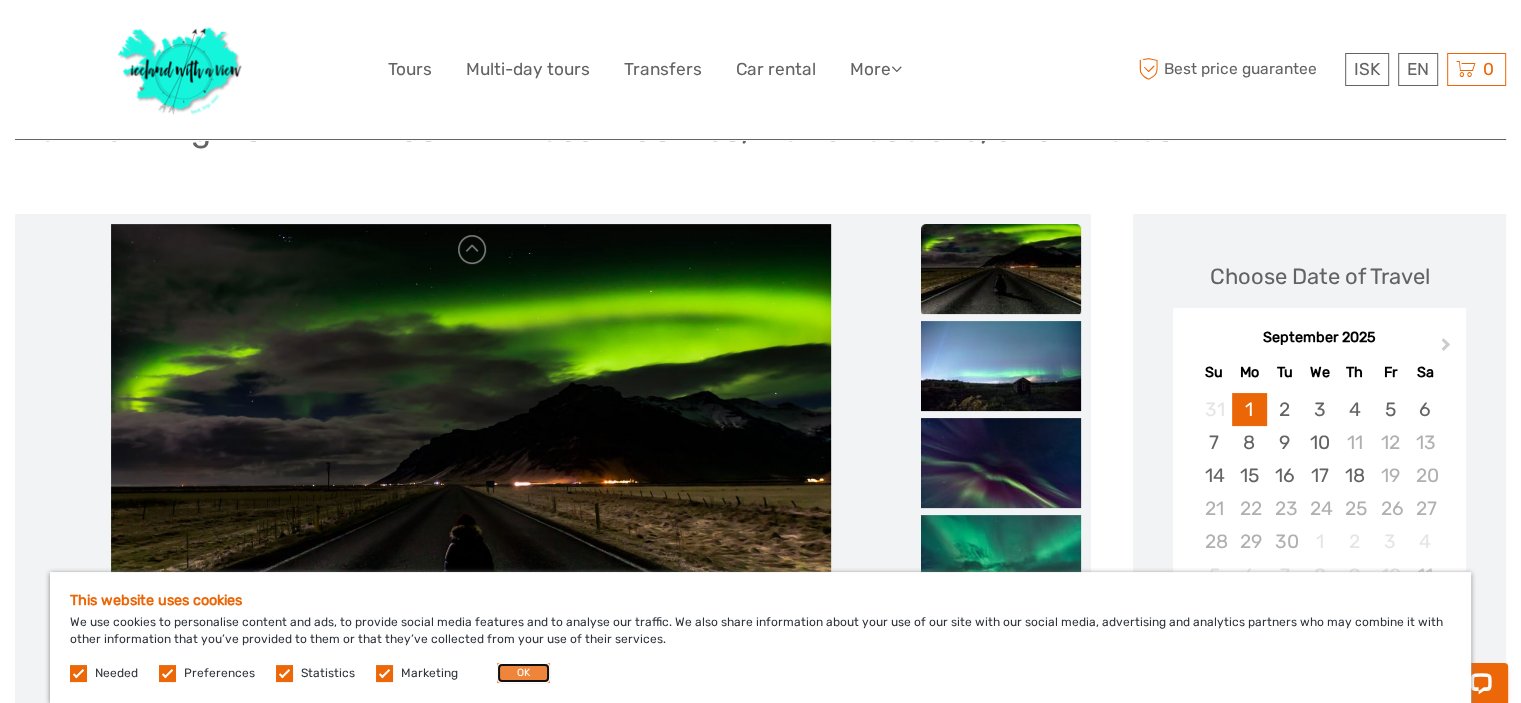 click on "OK" at bounding box center [523, 673] 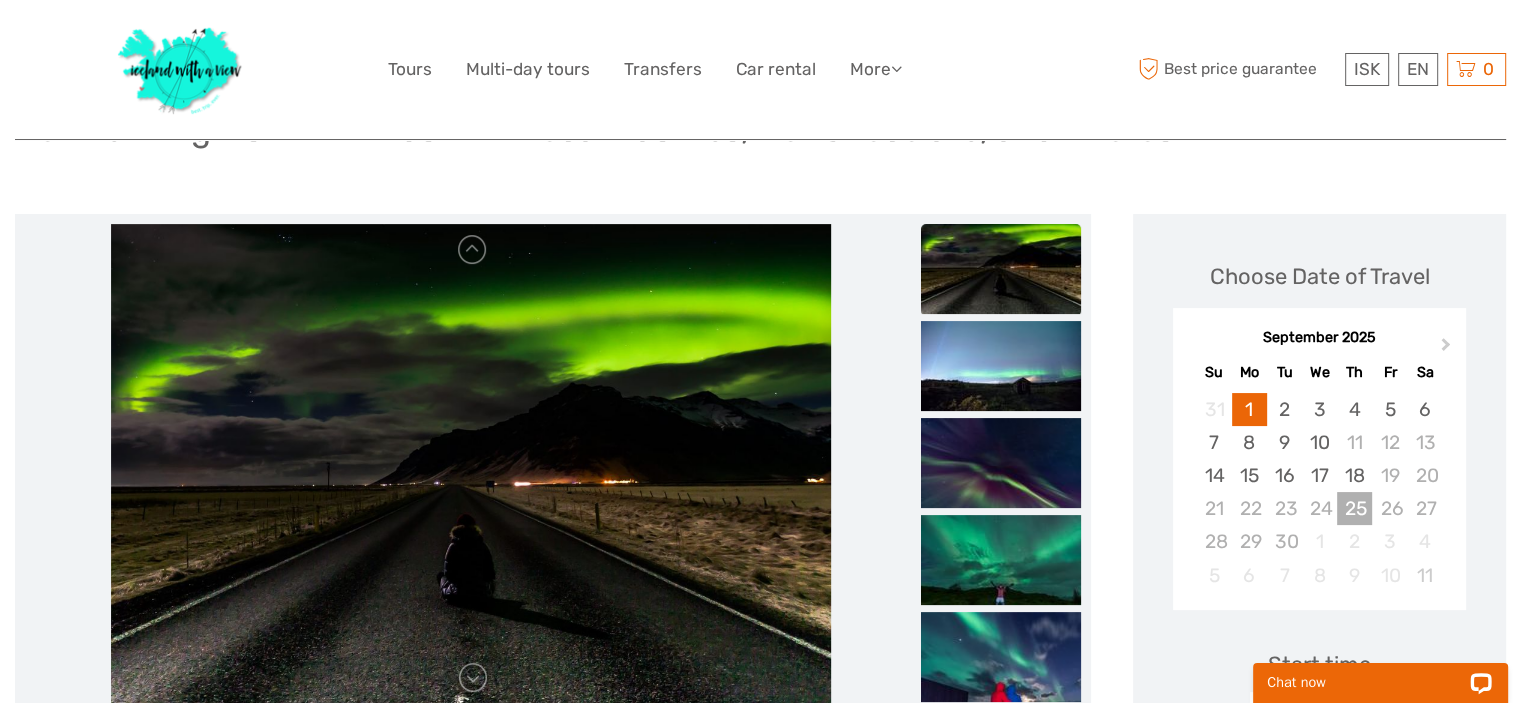 click on "25" at bounding box center [1354, 508] 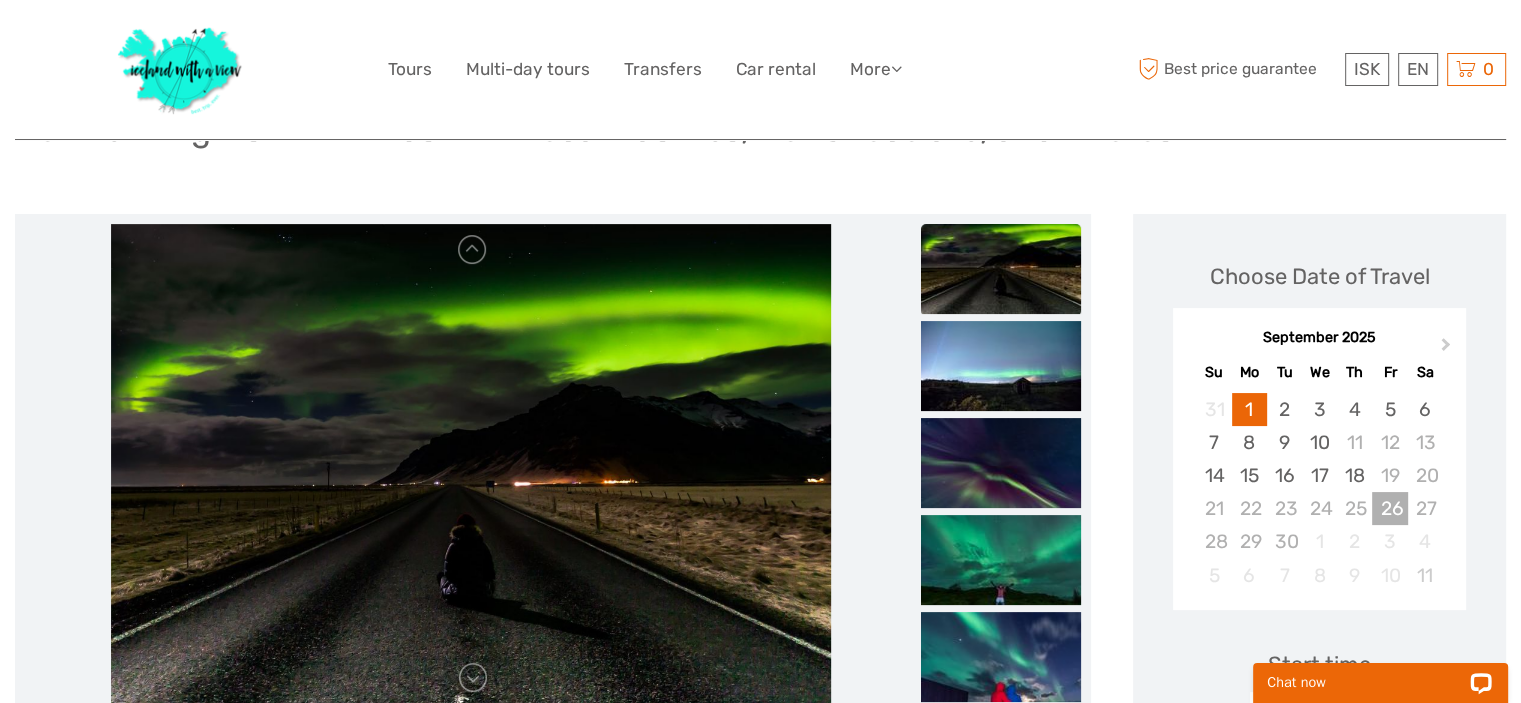 click on "26" at bounding box center [1389, 508] 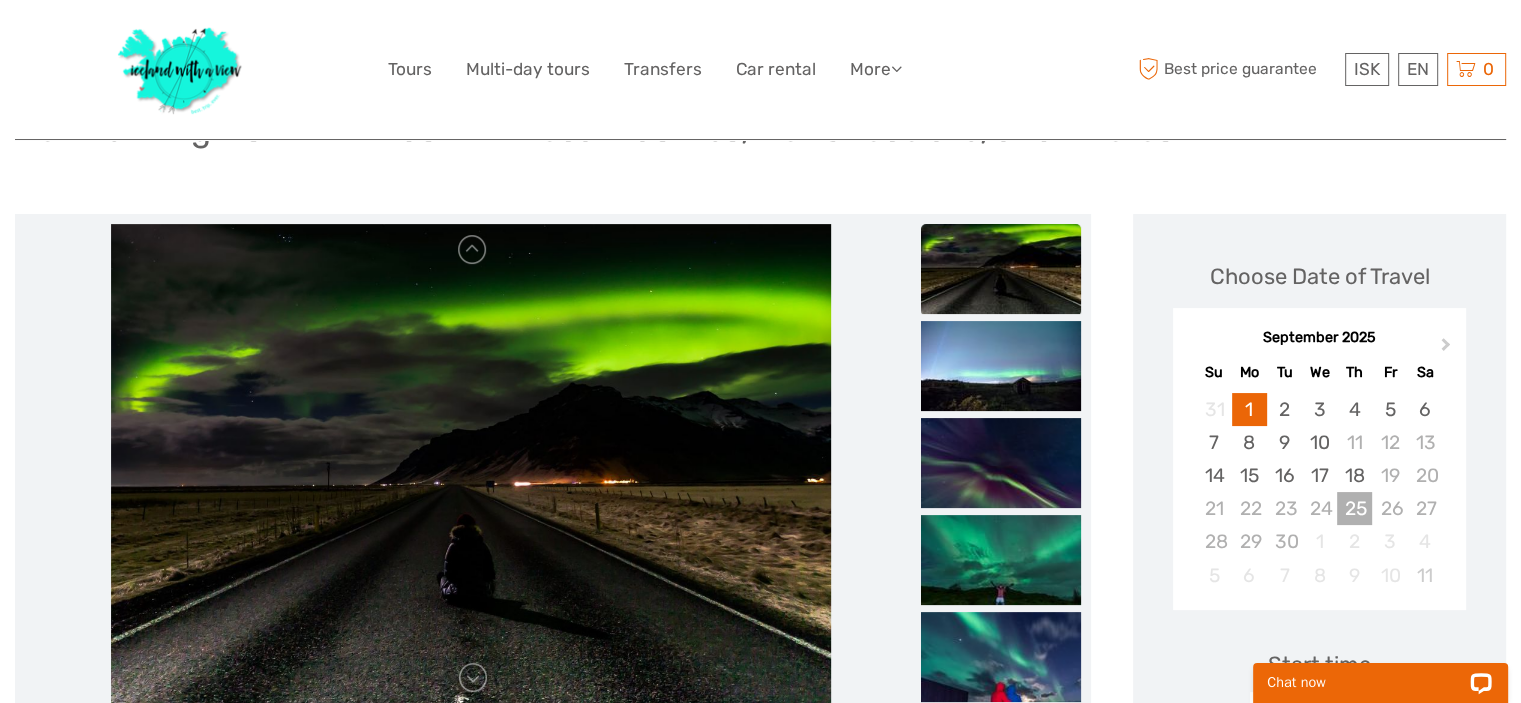 click on "25" at bounding box center (1354, 508) 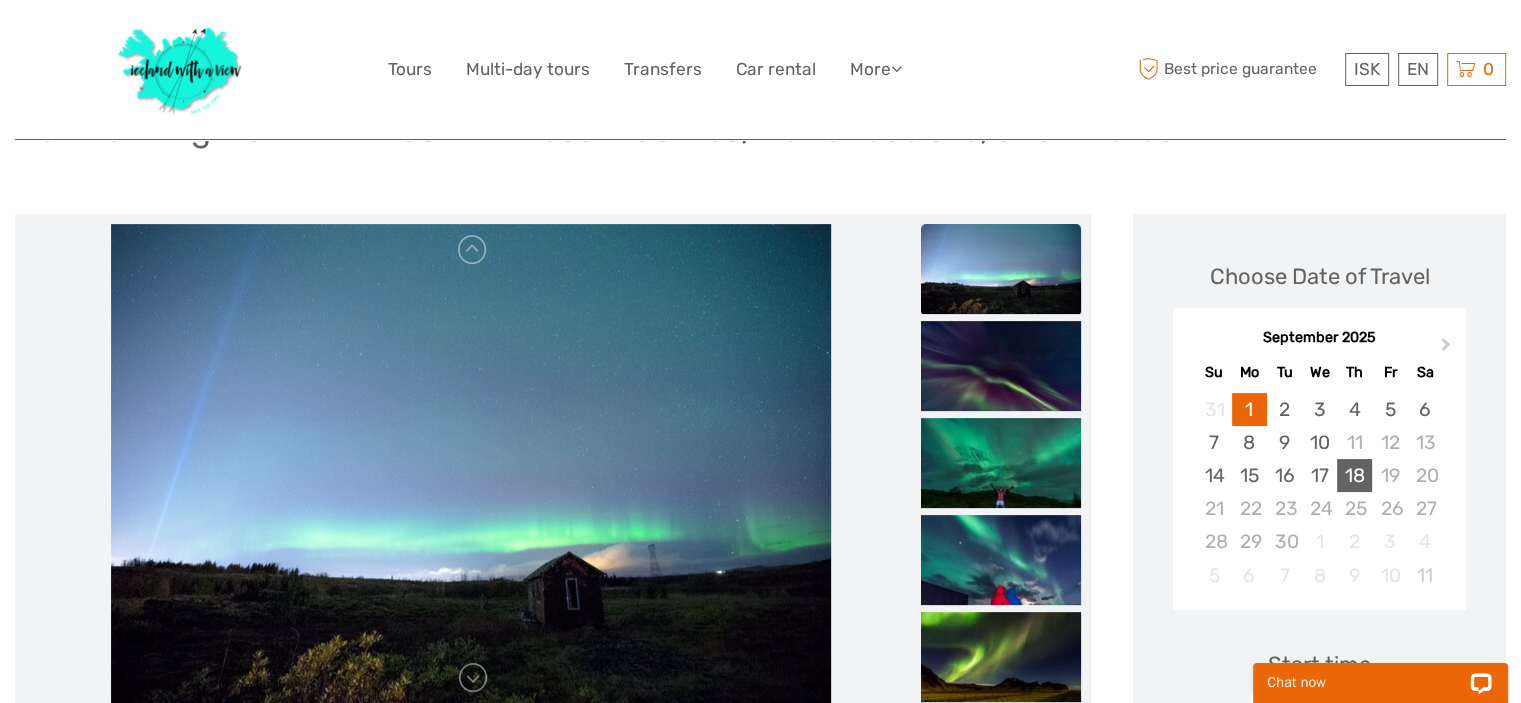 click on "18" at bounding box center (1354, 475) 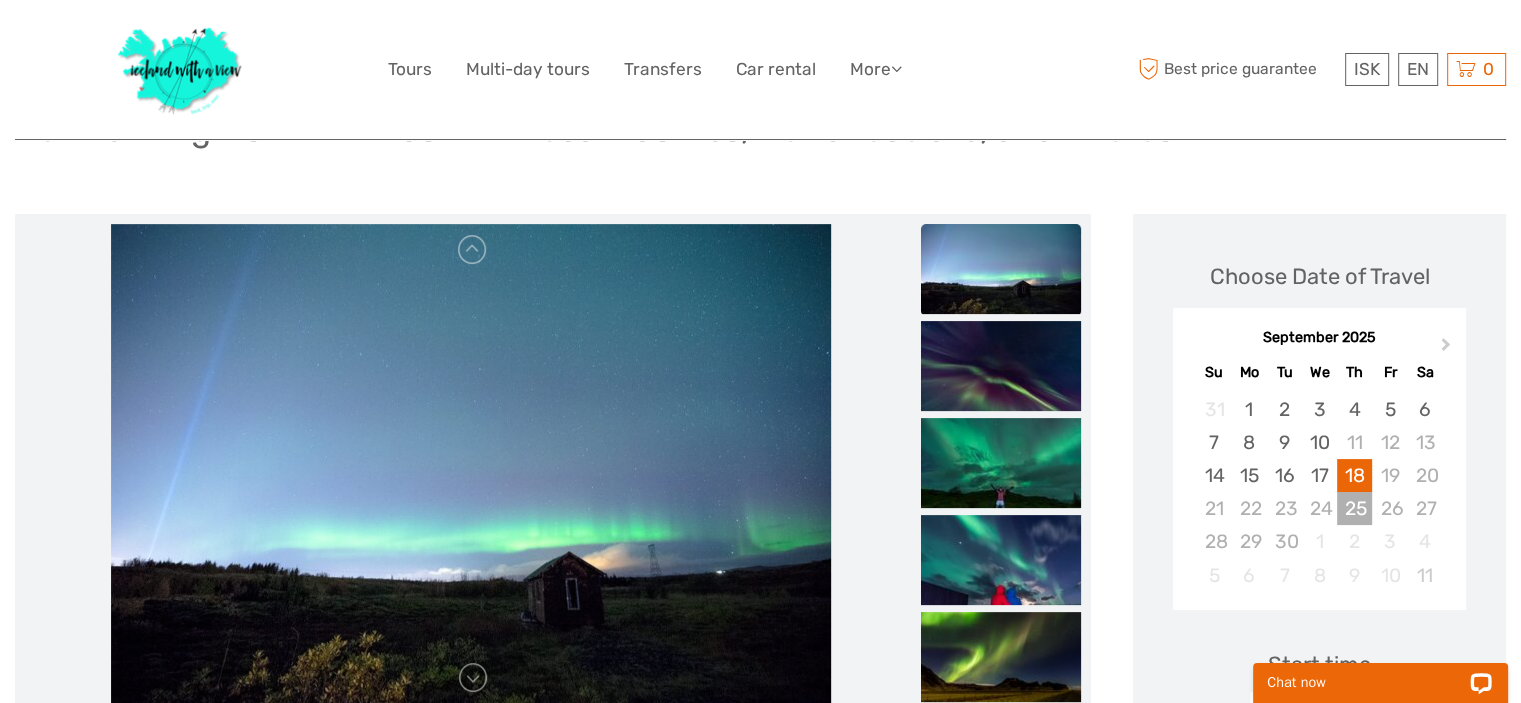 click on "25" at bounding box center [1354, 508] 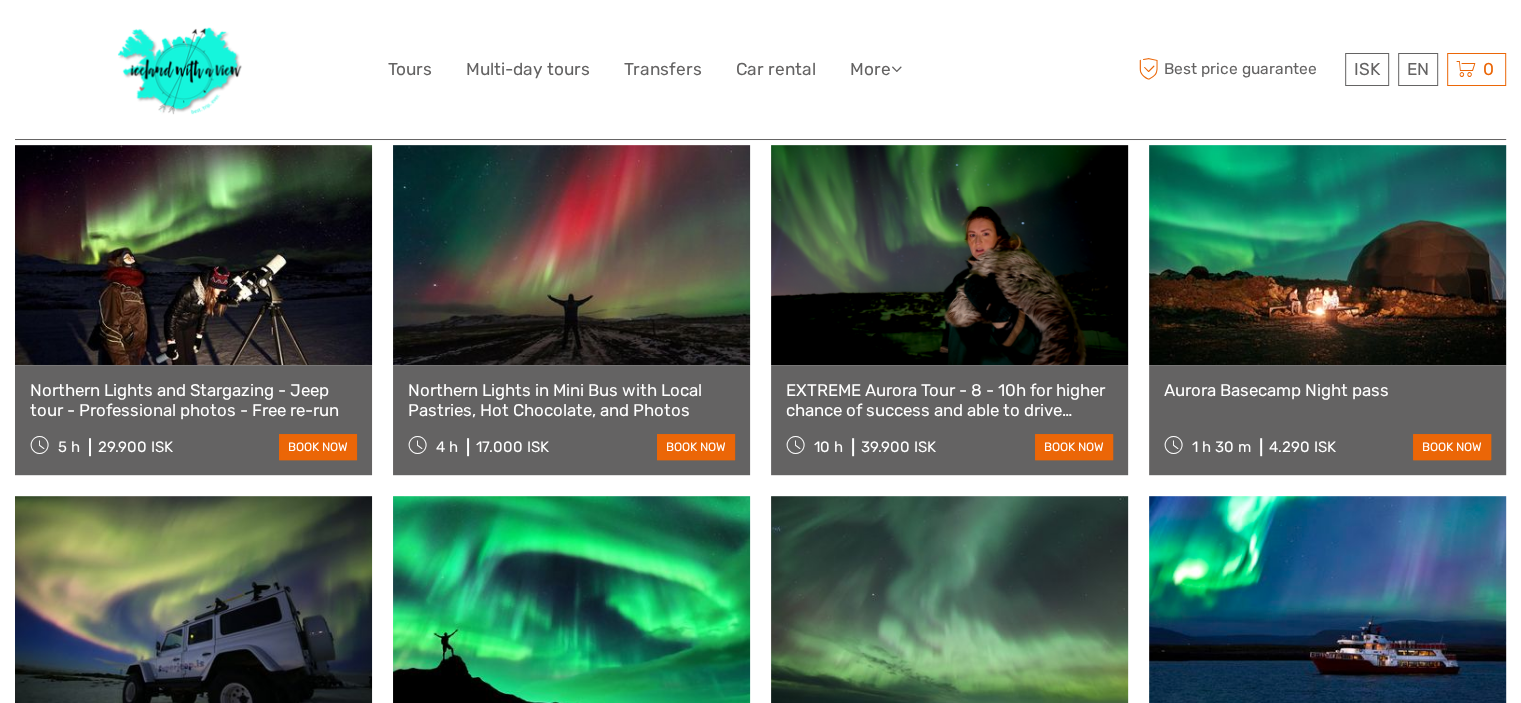 scroll, scrollTop: 1052, scrollLeft: 0, axis: vertical 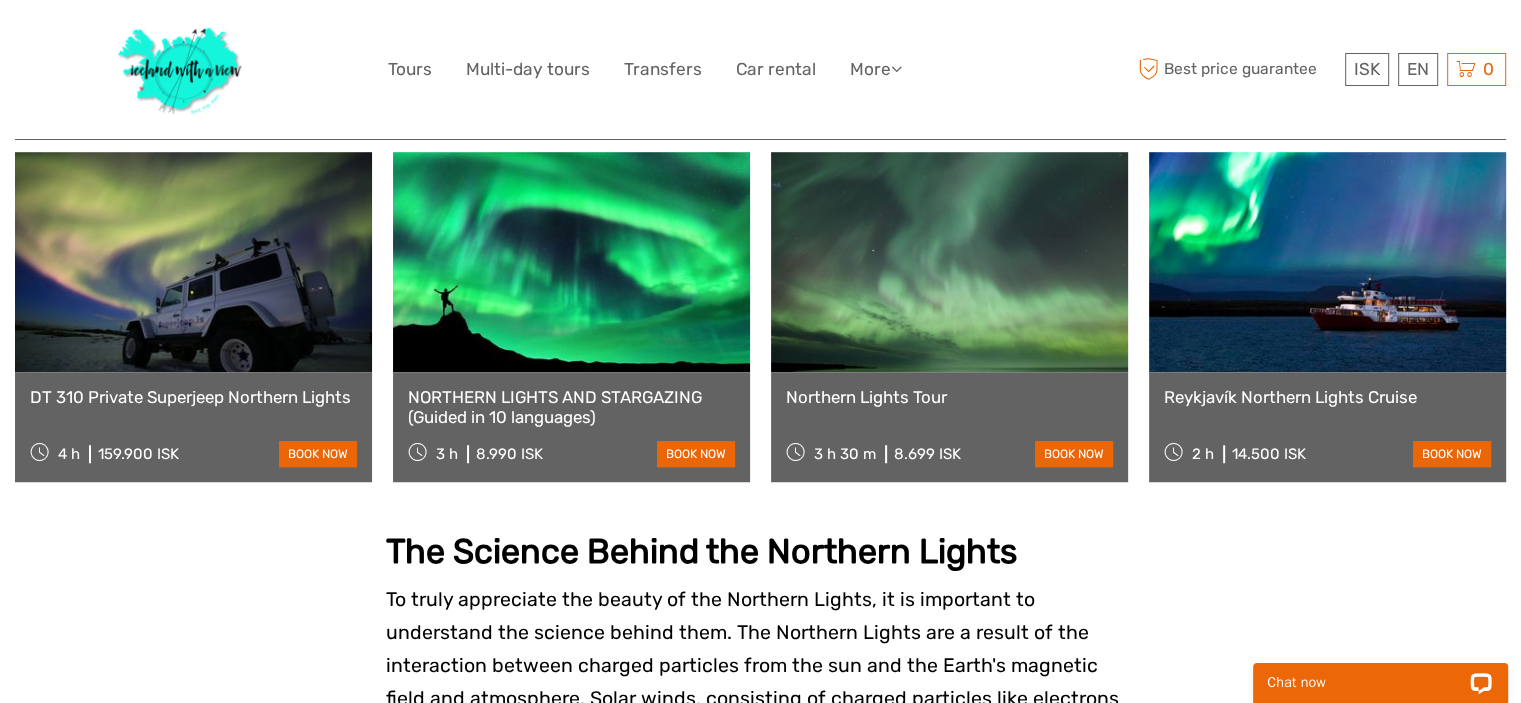 click at bounding box center [949, 262] 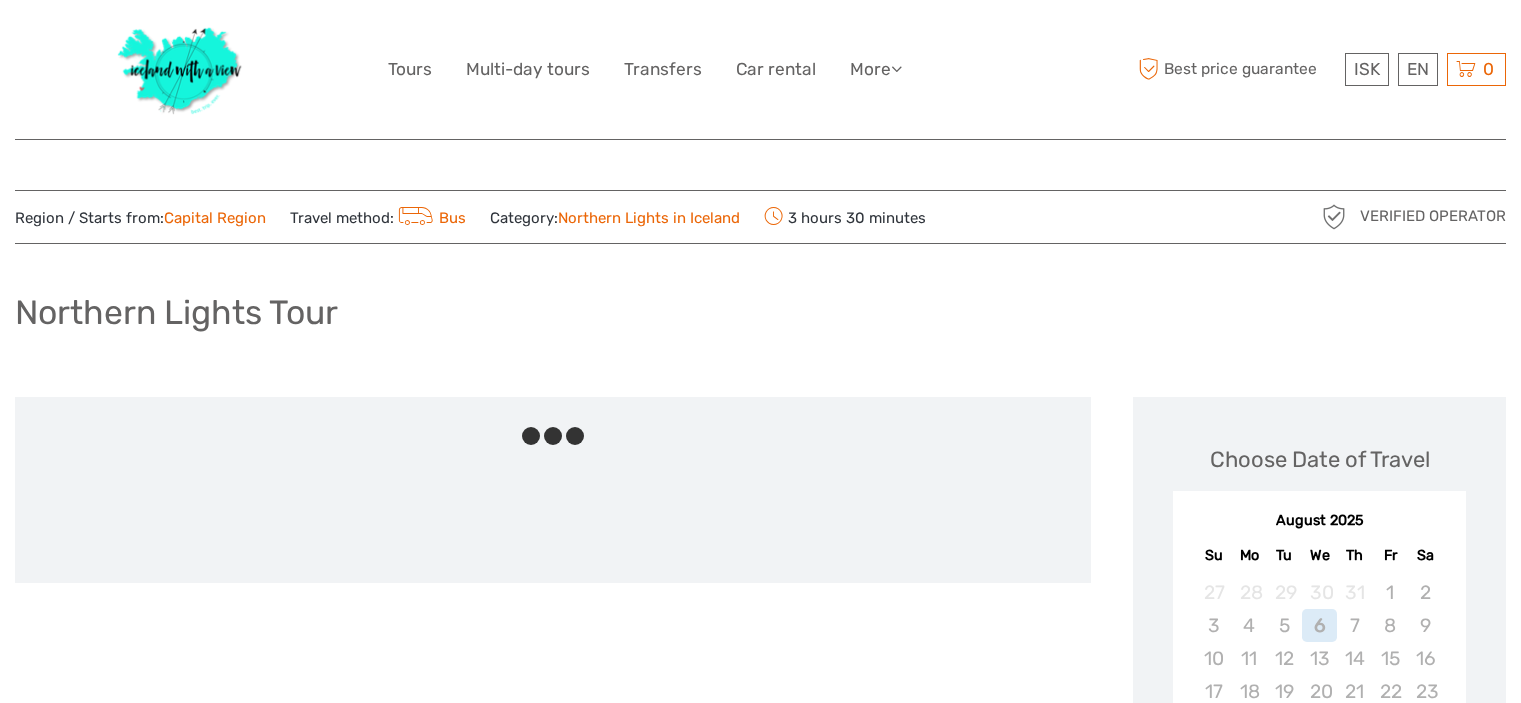 scroll, scrollTop: 0, scrollLeft: 0, axis: both 